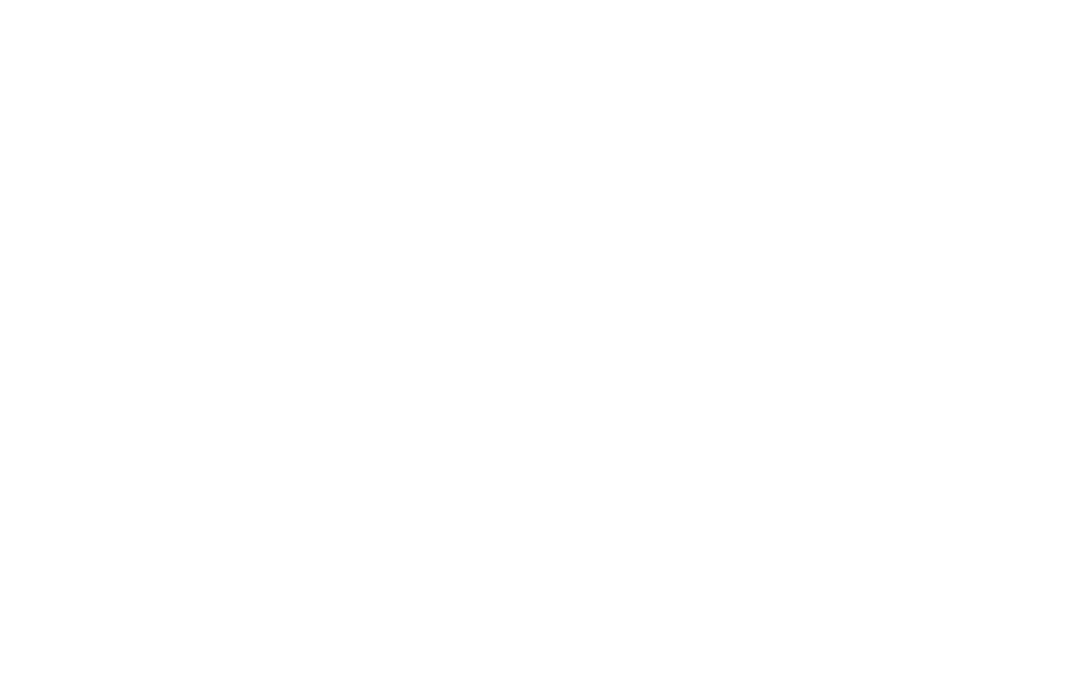 scroll, scrollTop: 0, scrollLeft: 0, axis: both 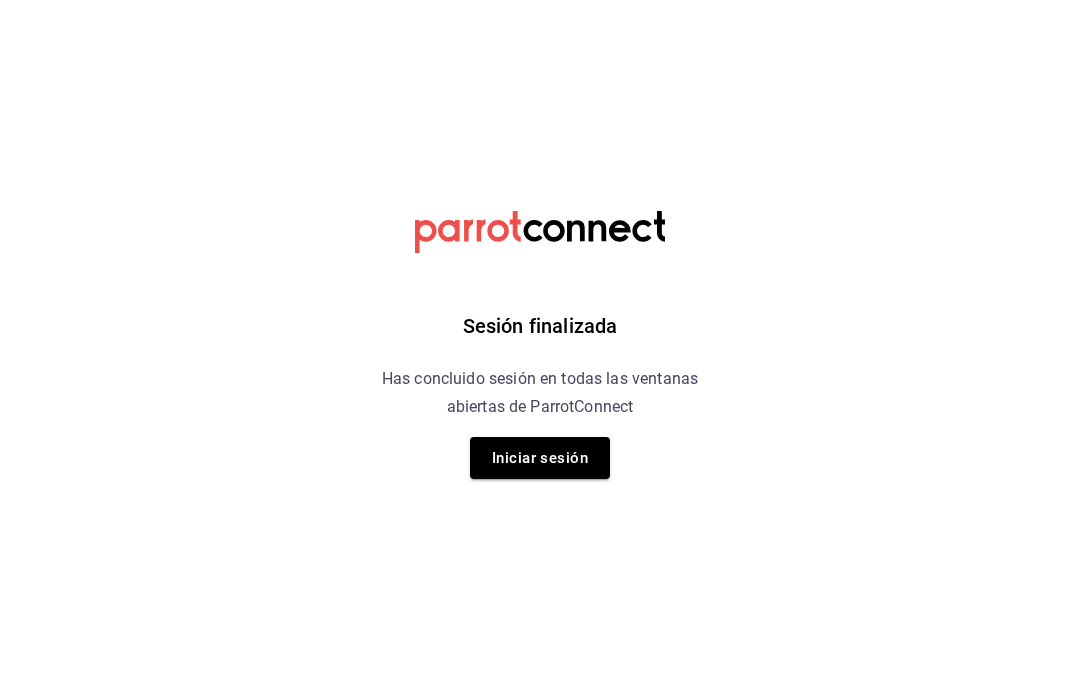 click on "Iniciar sesión" at bounding box center [540, 458] 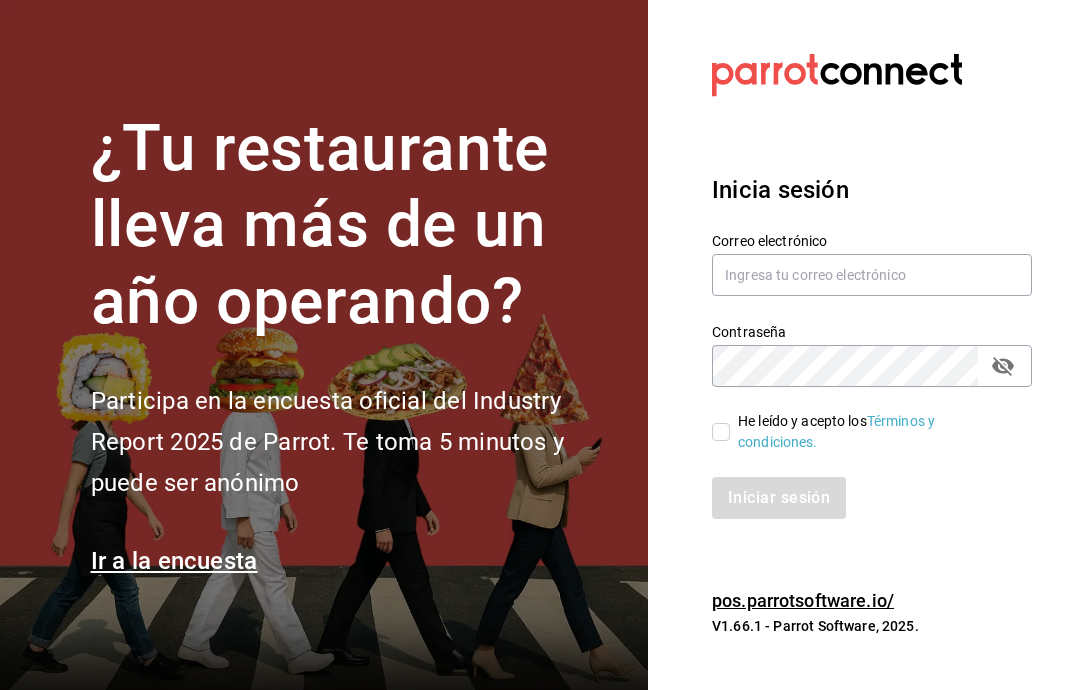 click at bounding box center (872, 275) 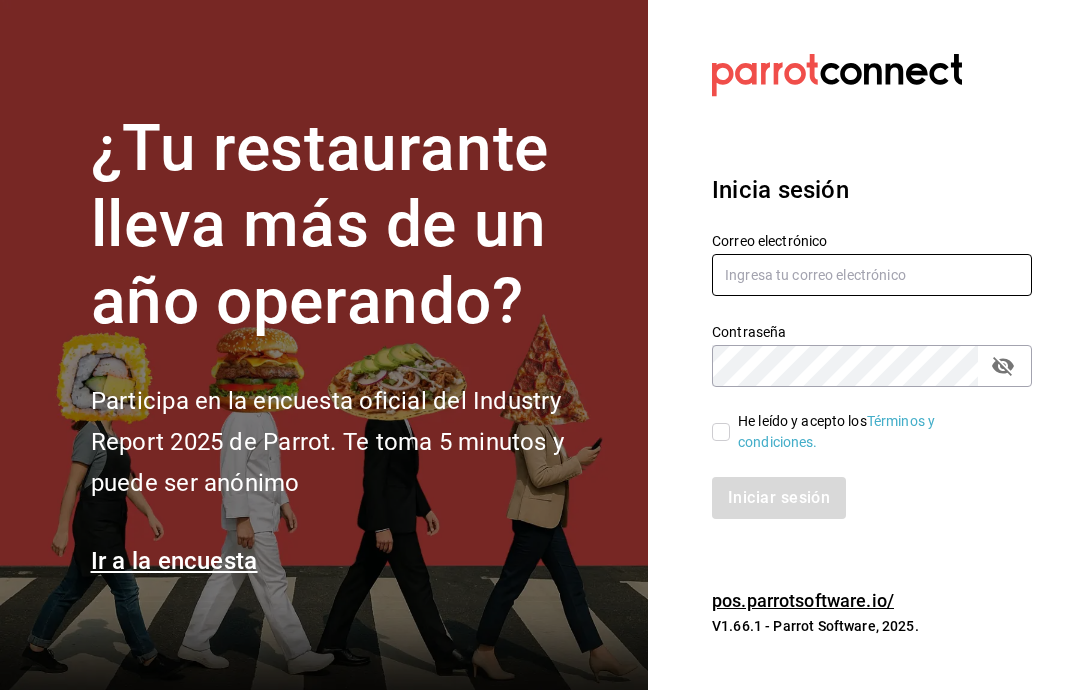 type on "gerardo.maxil@alumno.buap.mx" 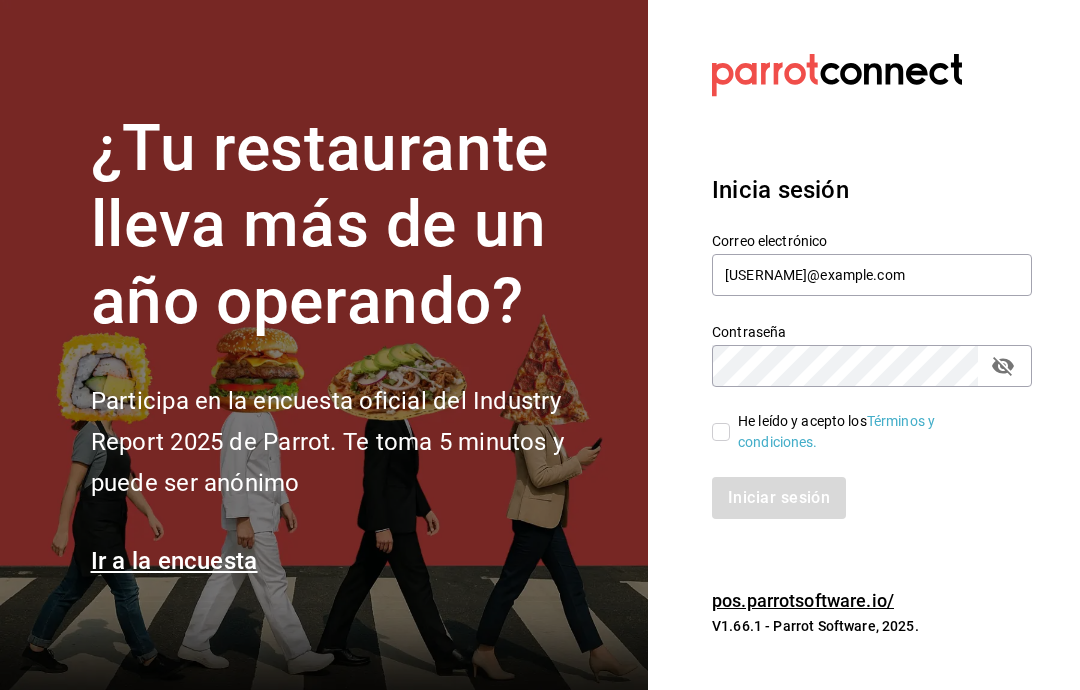 click on "He leído y acepto los  Términos y condiciones." at bounding box center [873, 432] 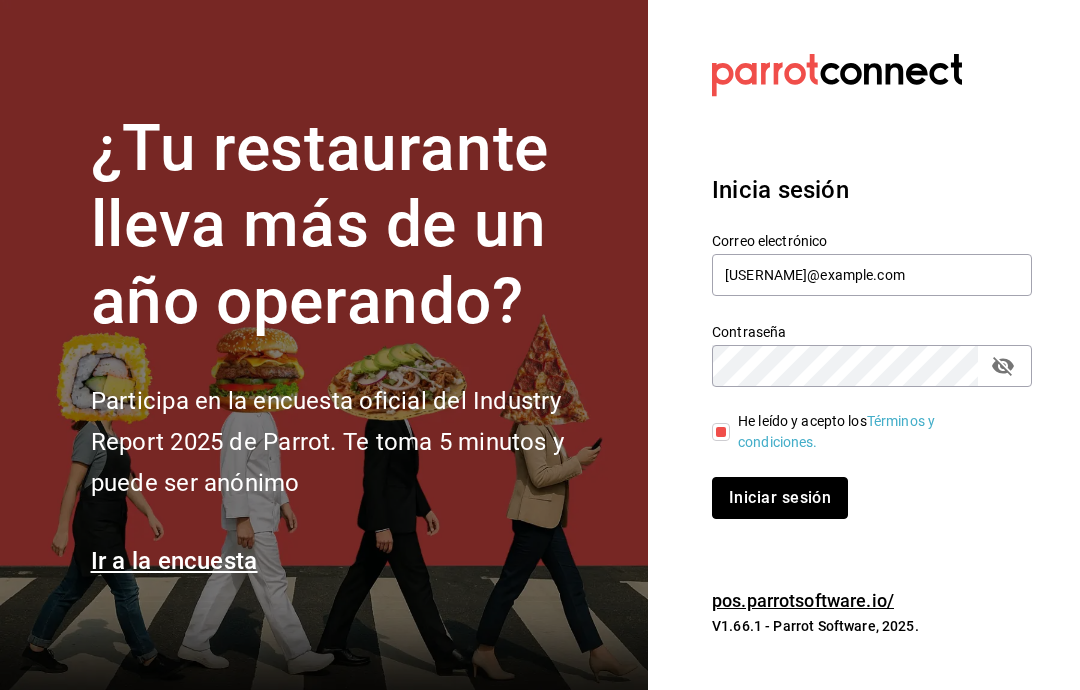 click on "Iniciar sesión" at bounding box center (780, 498) 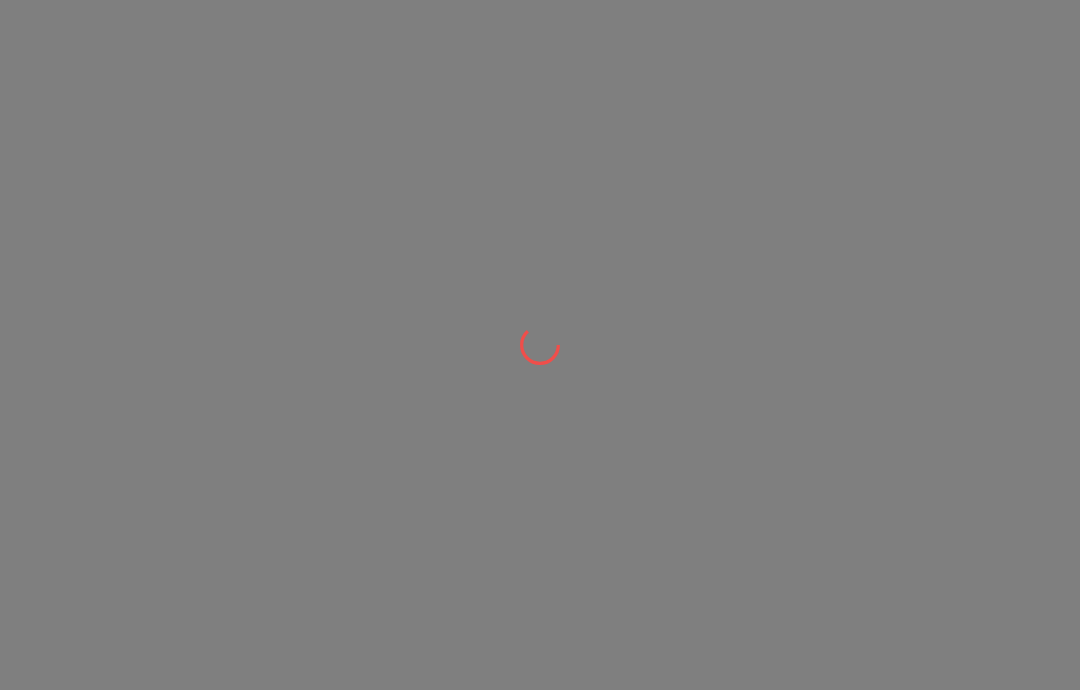 scroll, scrollTop: 0, scrollLeft: 0, axis: both 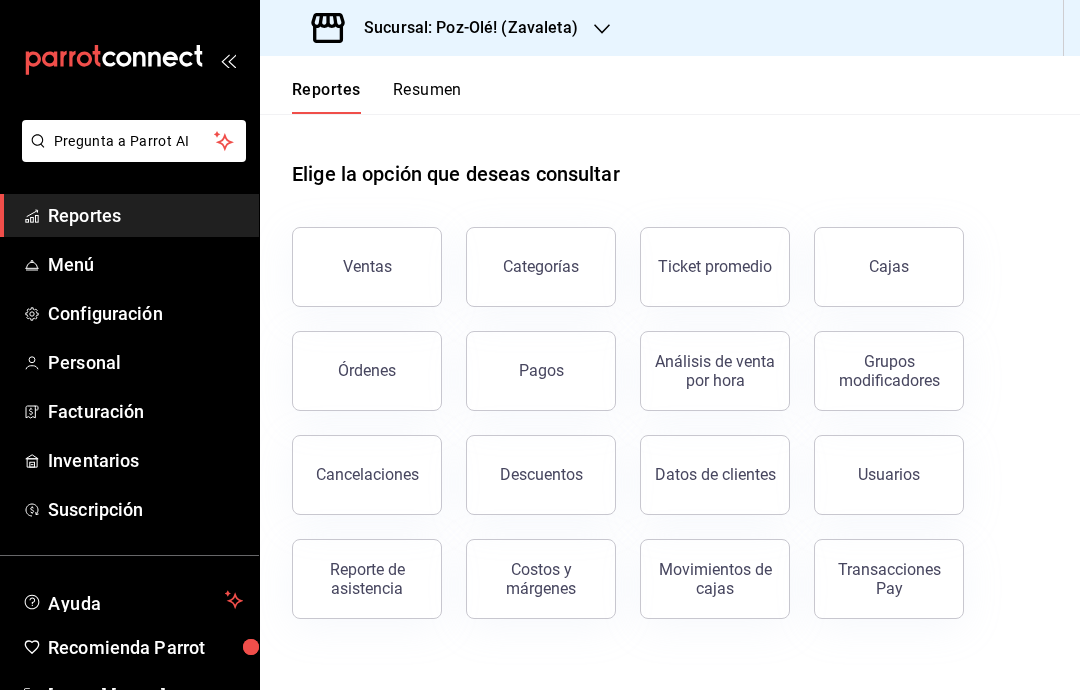 click on "Cajas" at bounding box center (889, 267) 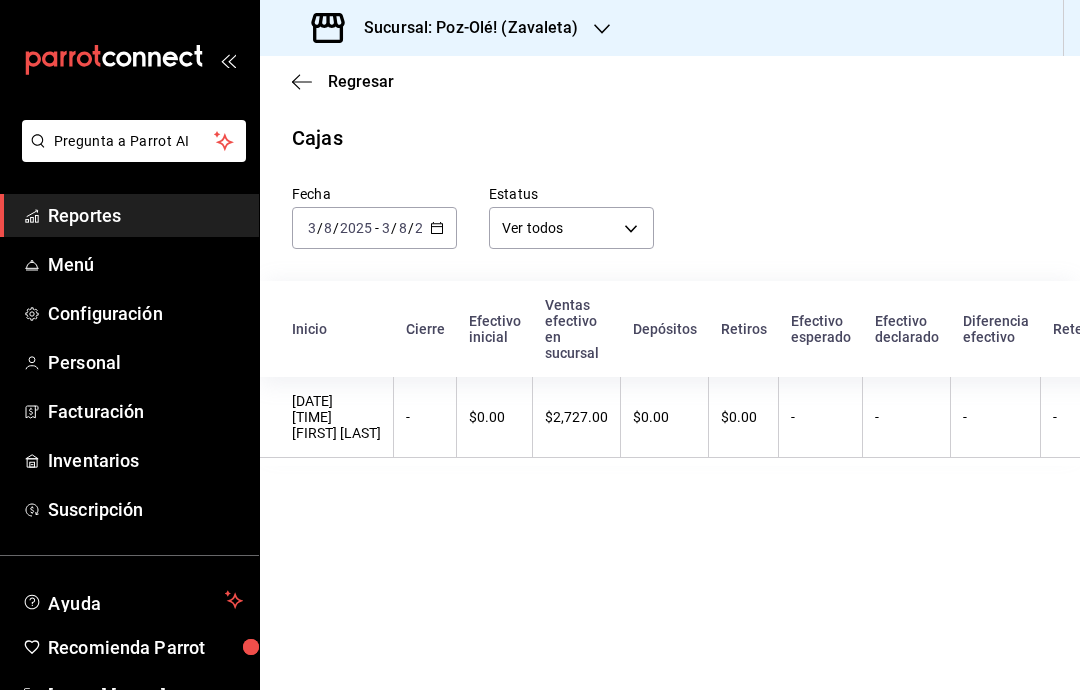 click 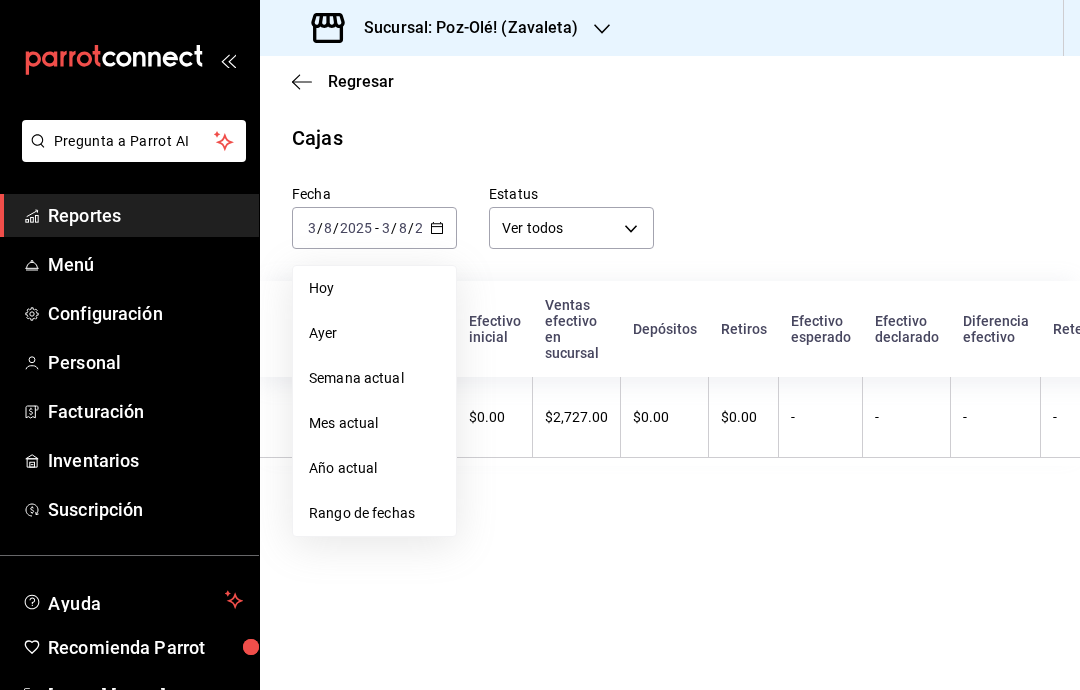 click on "Hoy" at bounding box center [374, 288] 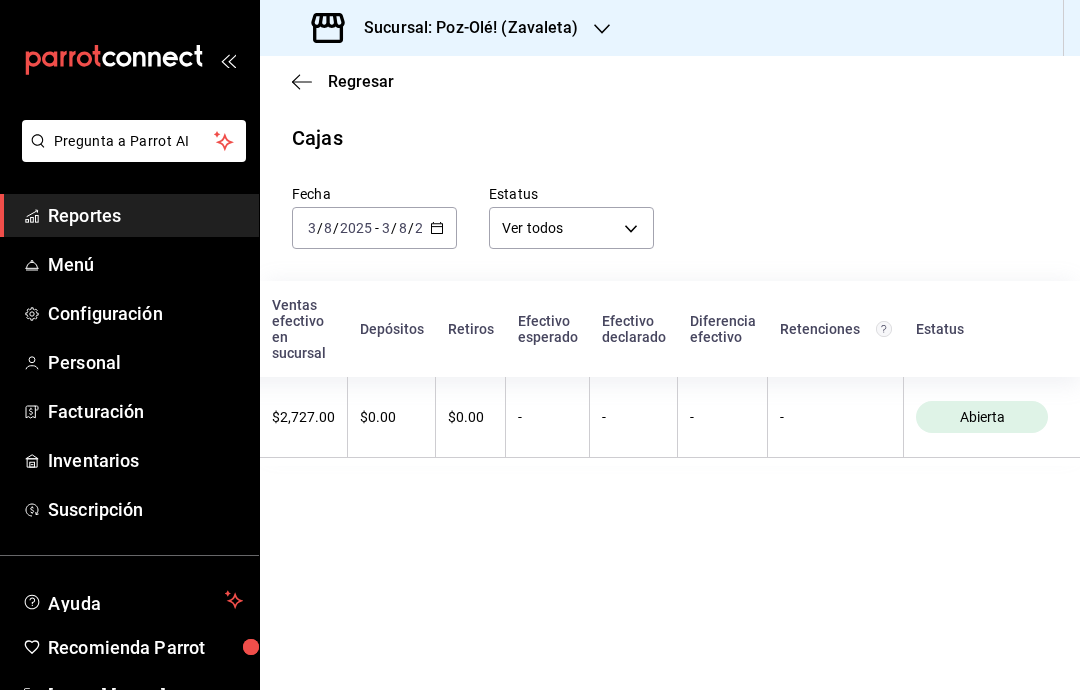 scroll, scrollTop: 0, scrollLeft: 302, axis: horizontal 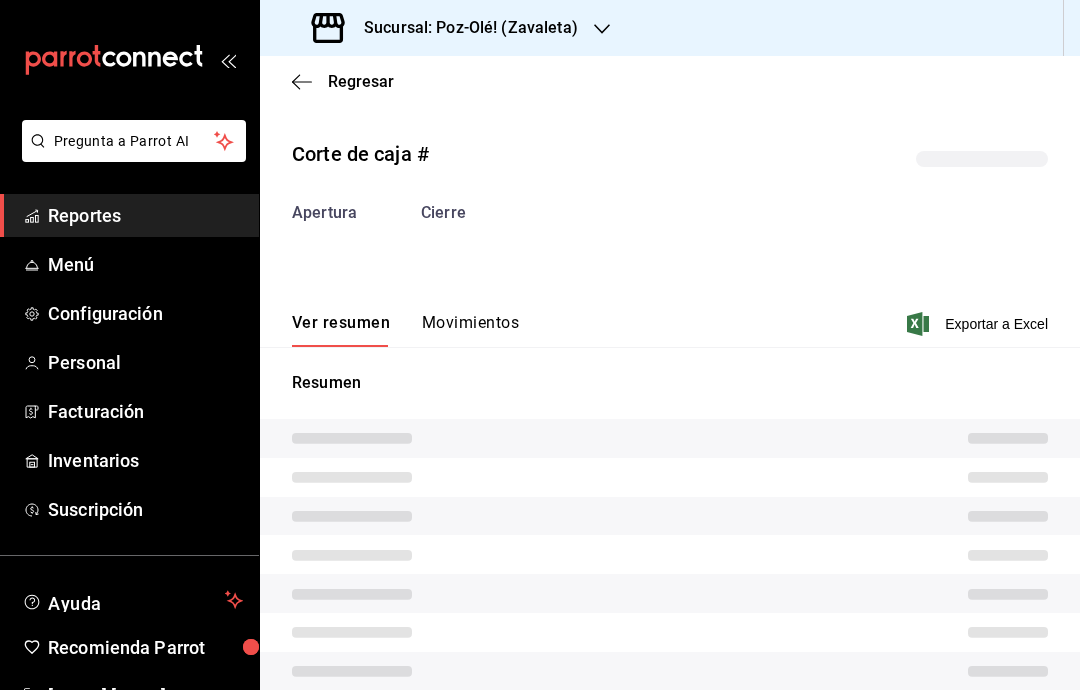 click on "Resumen" at bounding box center (670, 542) 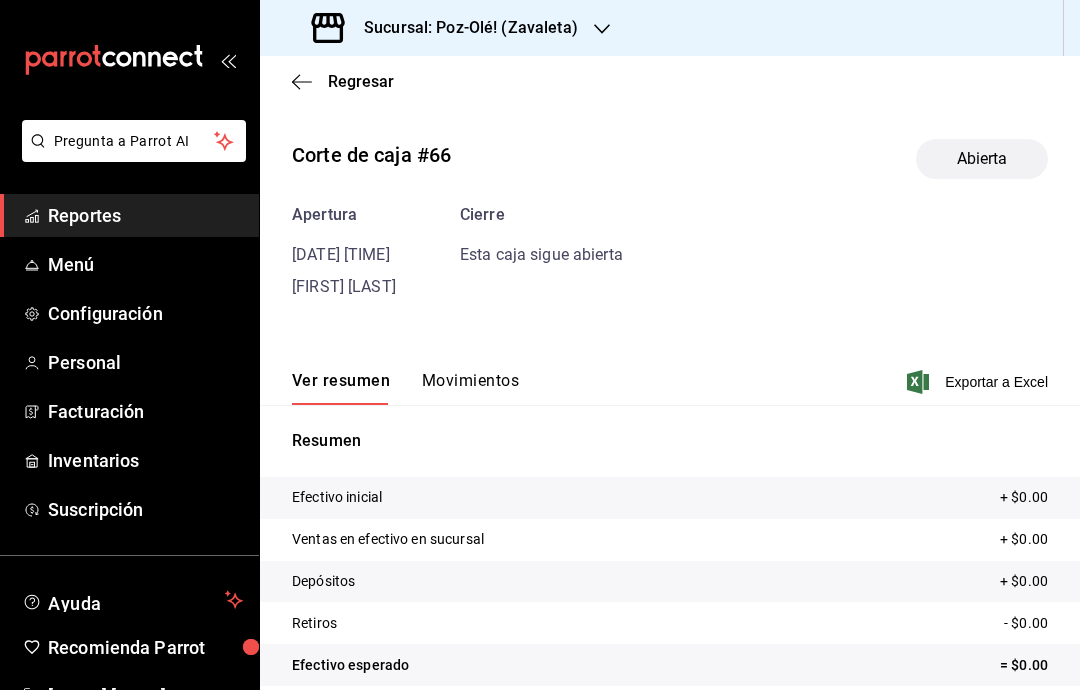 click 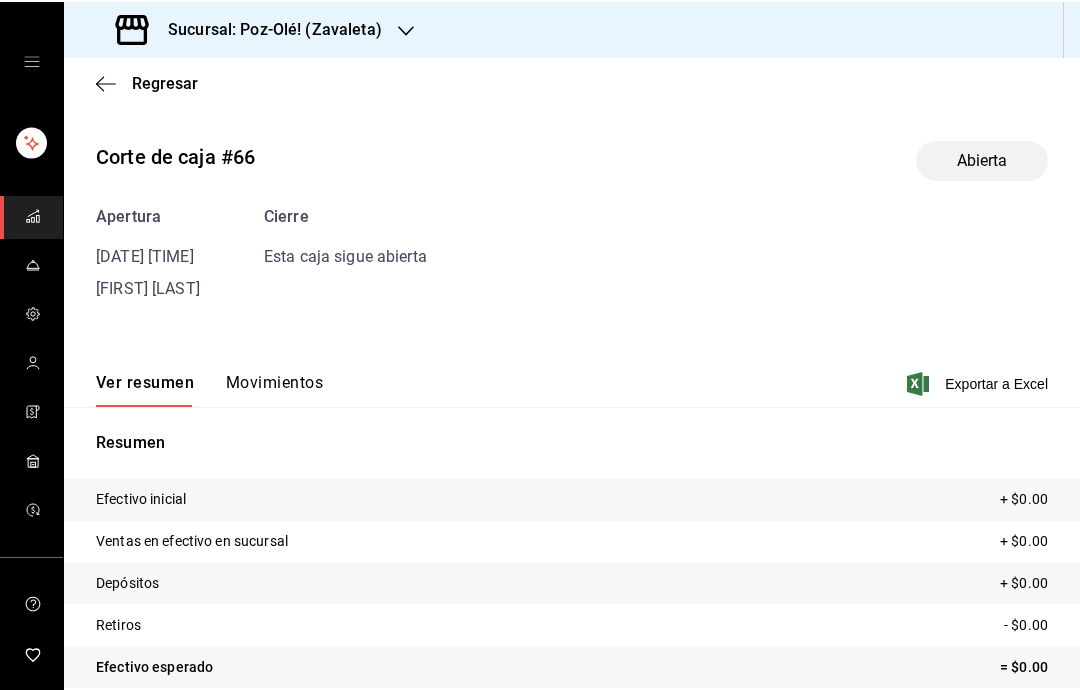 scroll, scrollTop: 80, scrollLeft: 0, axis: vertical 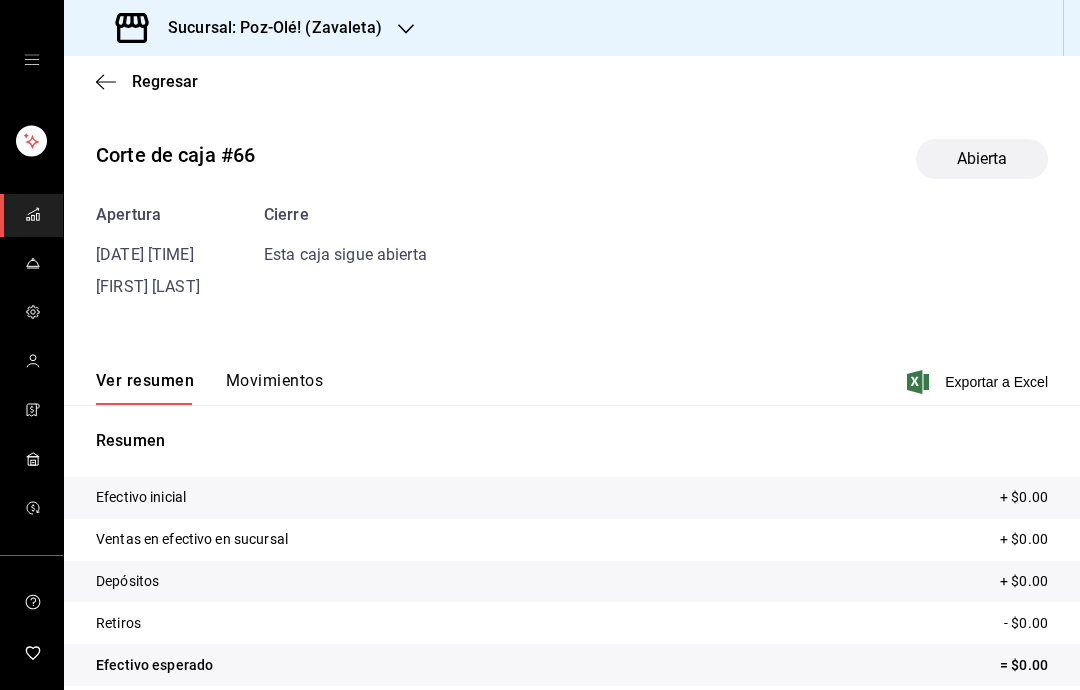 click on "Movimientos" at bounding box center [274, 388] 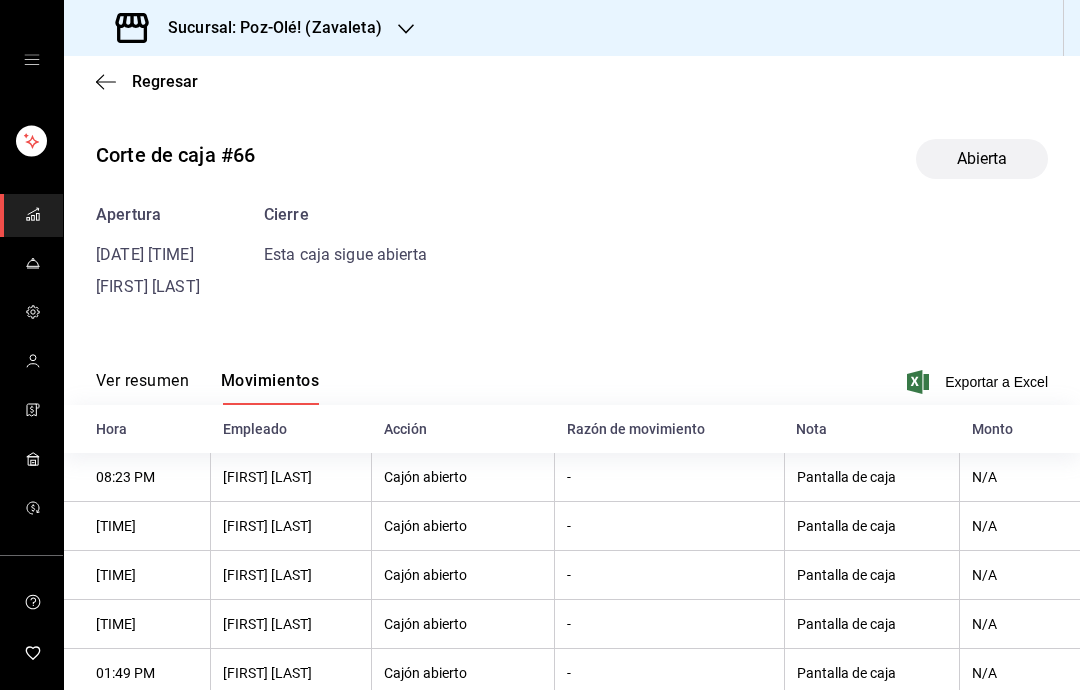scroll, scrollTop: 0, scrollLeft: 0, axis: both 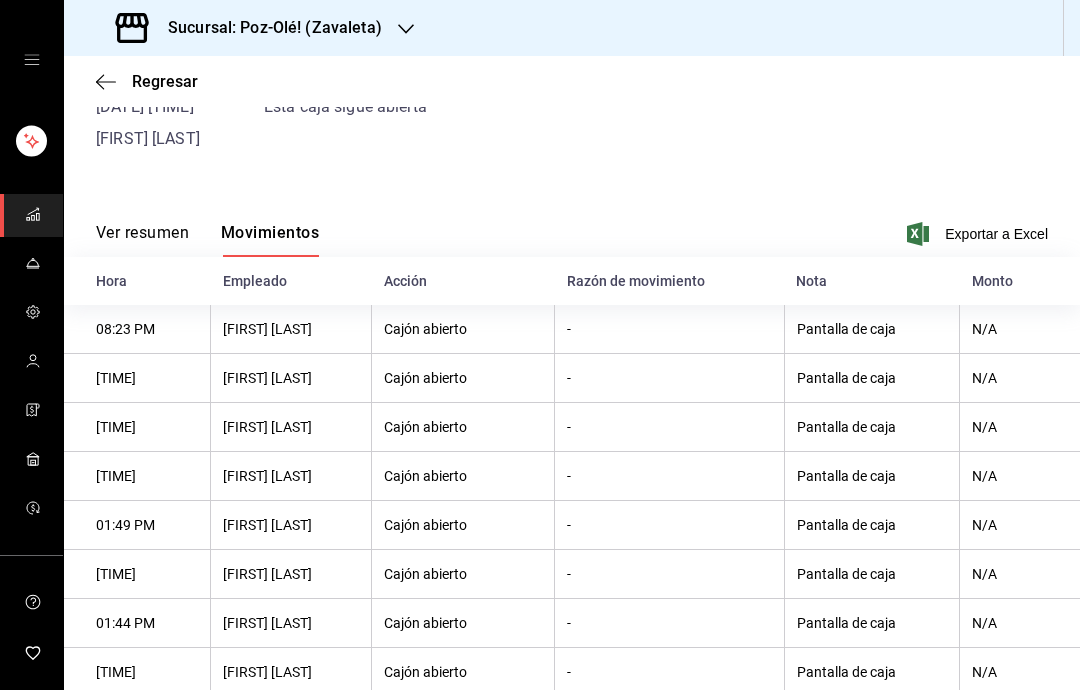 click on "Ver resumen" at bounding box center [142, 240] 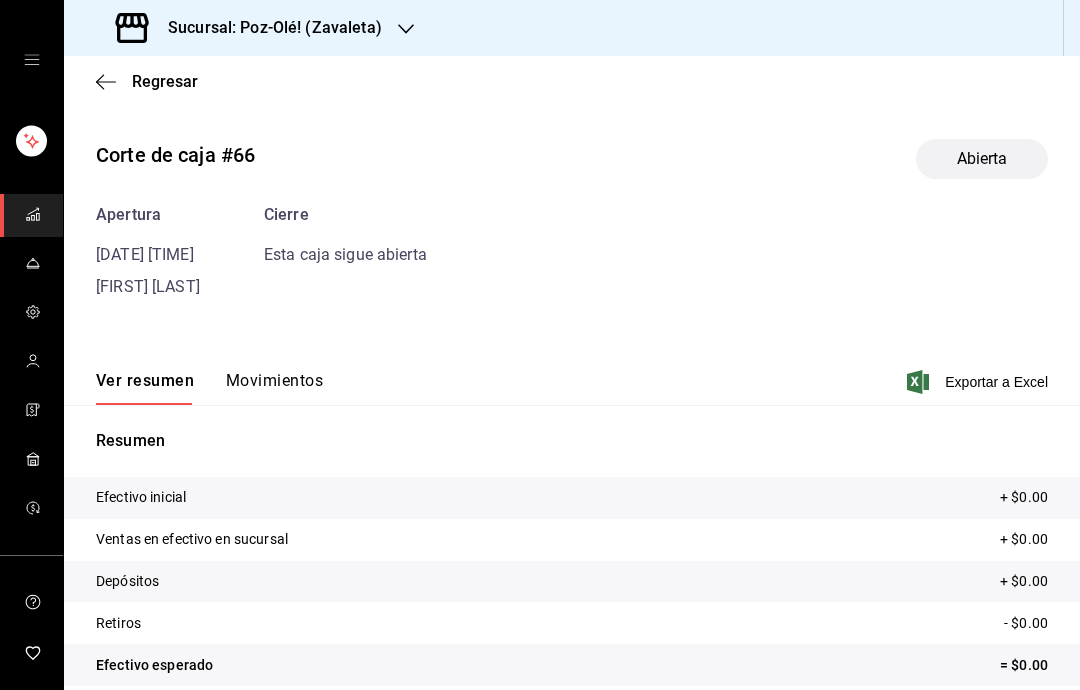 scroll, scrollTop: 0, scrollLeft: 0, axis: both 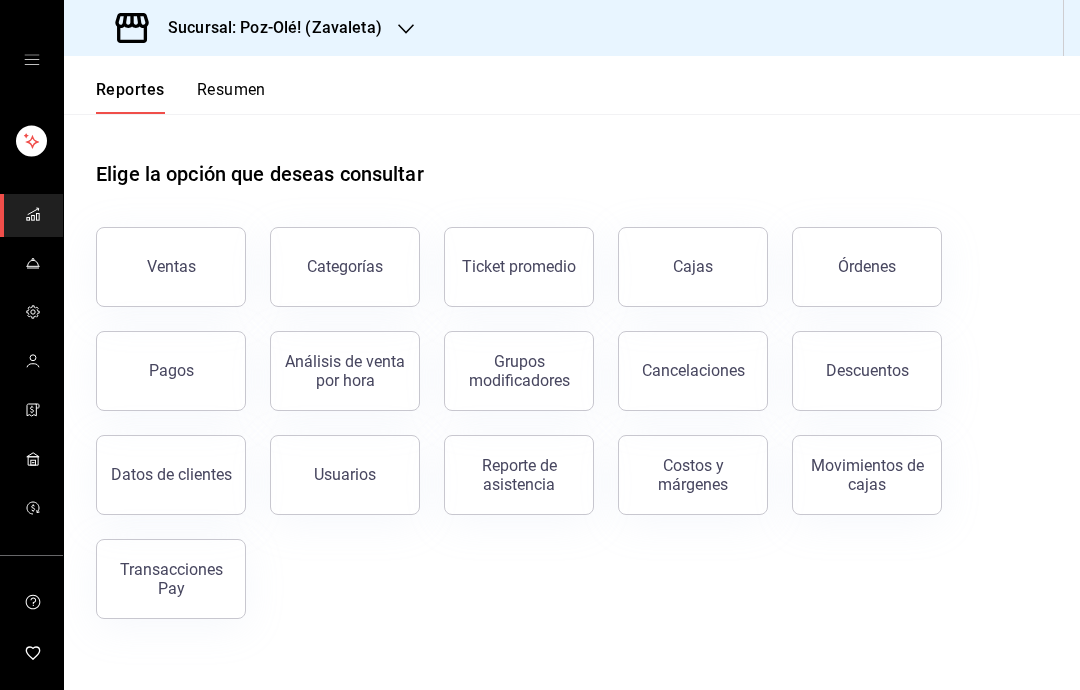 click on "Transacciones Pay" at bounding box center [171, 579] 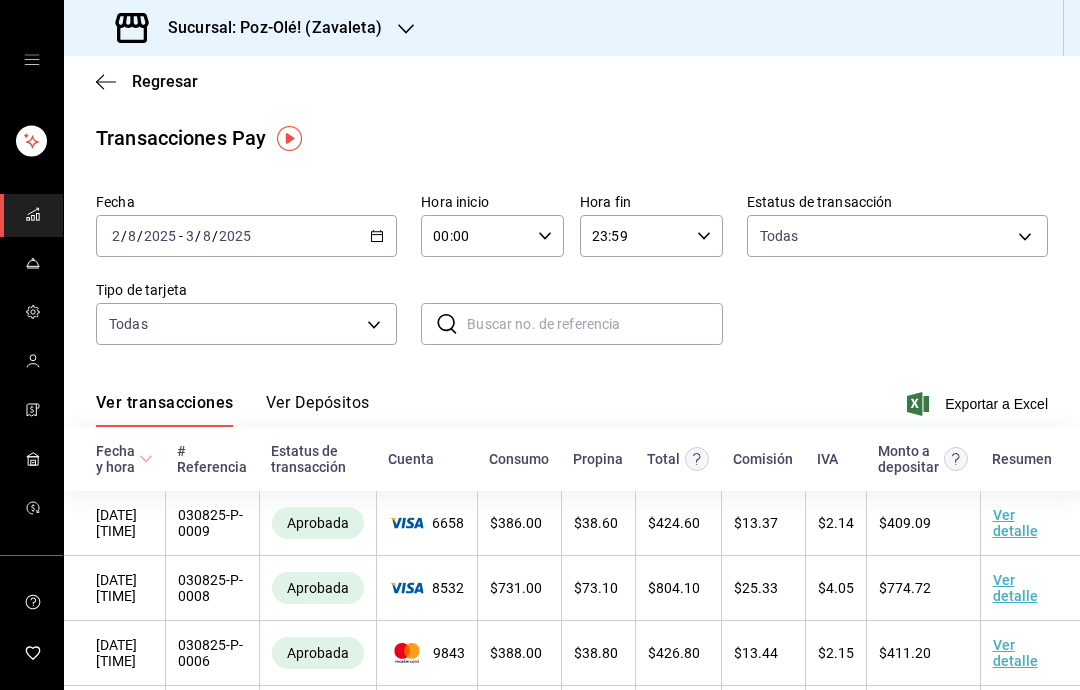 click on "Regresar" at bounding box center [572, 81] 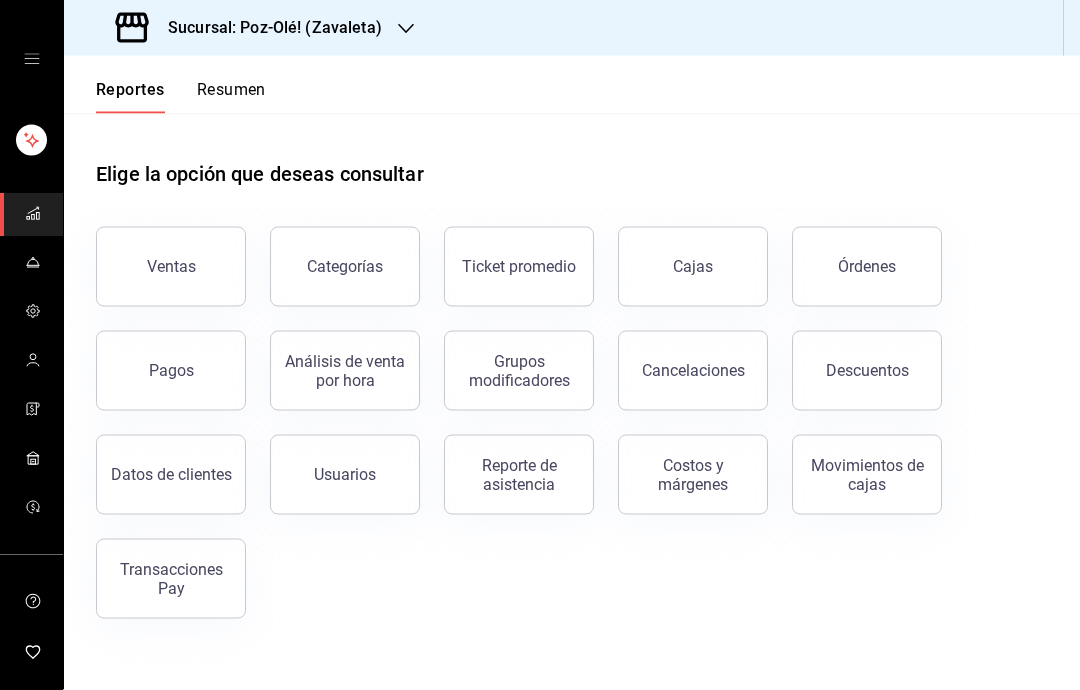 scroll, scrollTop: 80, scrollLeft: 0, axis: vertical 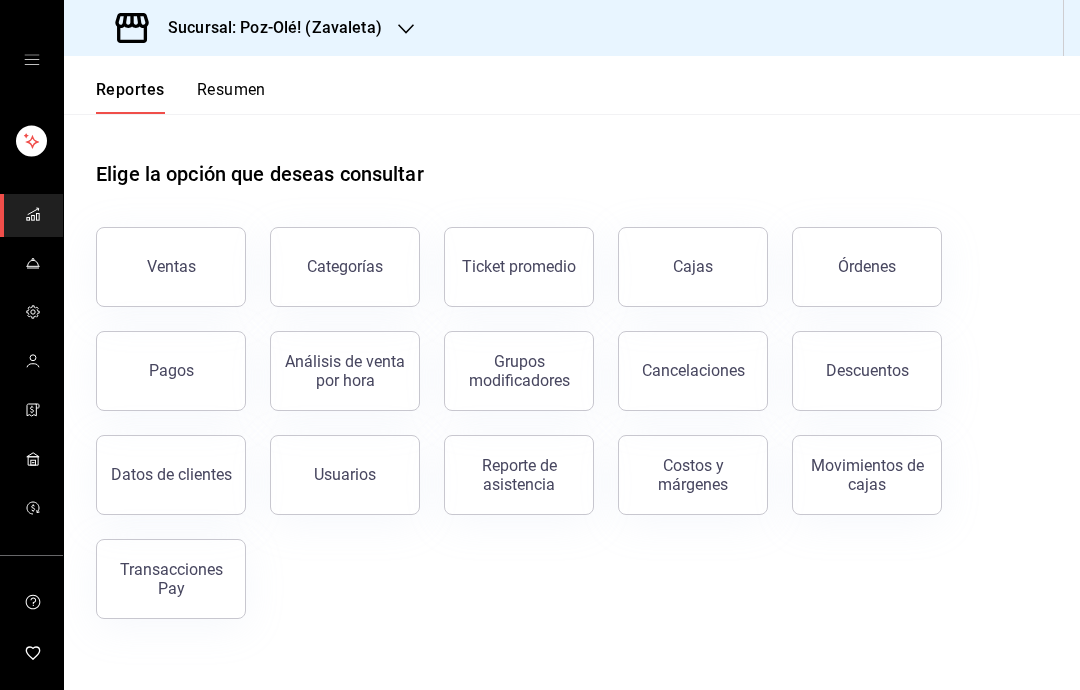 click on "Cajas" at bounding box center (693, 267) 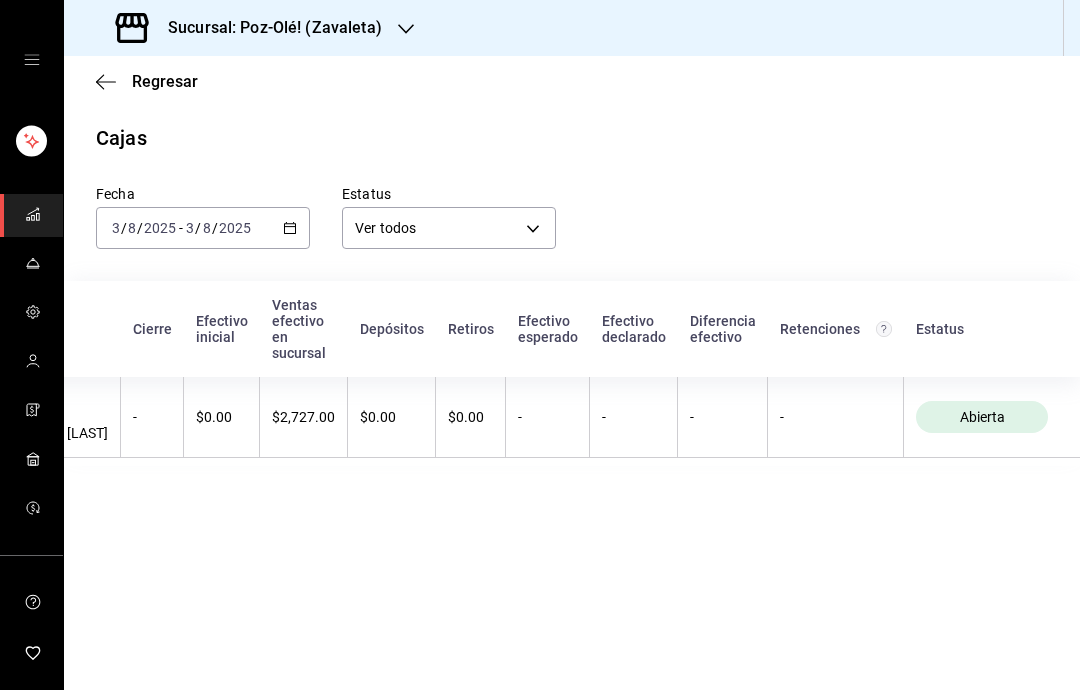 scroll, scrollTop: 0, scrollLeft: 54, axis: horizontal 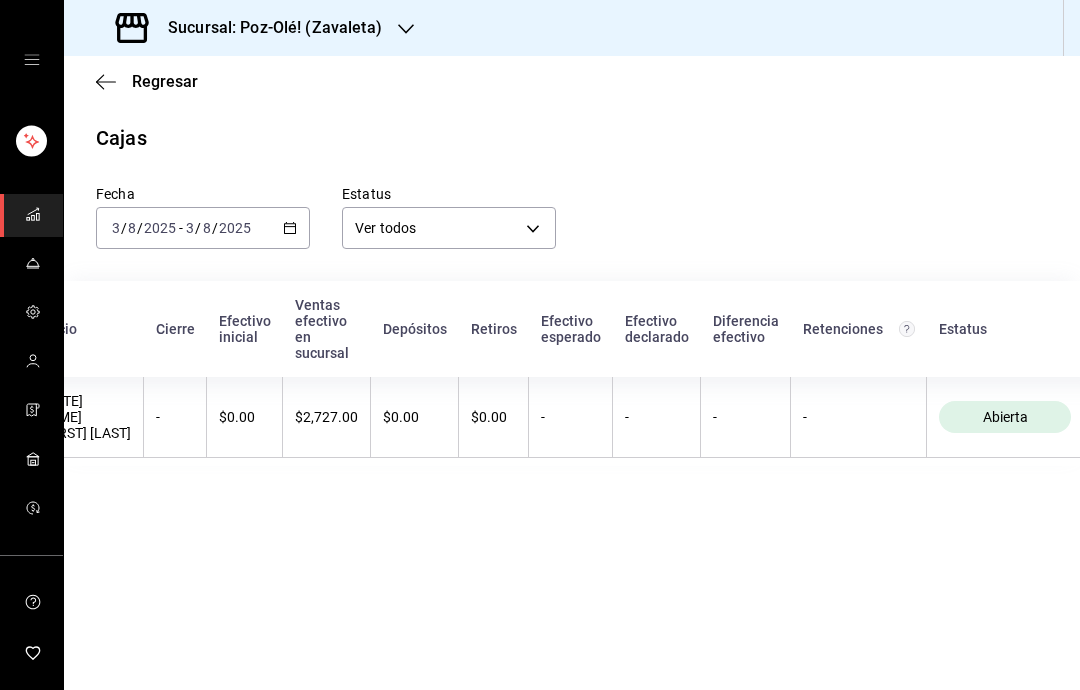 click 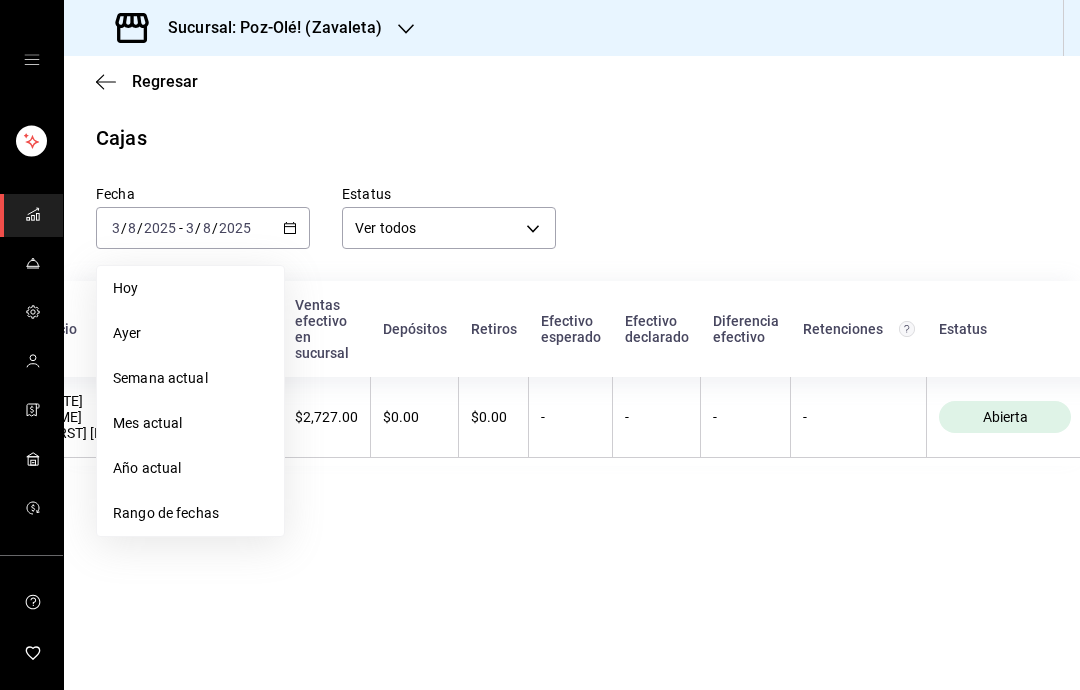 click on "Rango de fechas" at bounding box center (190, 513) 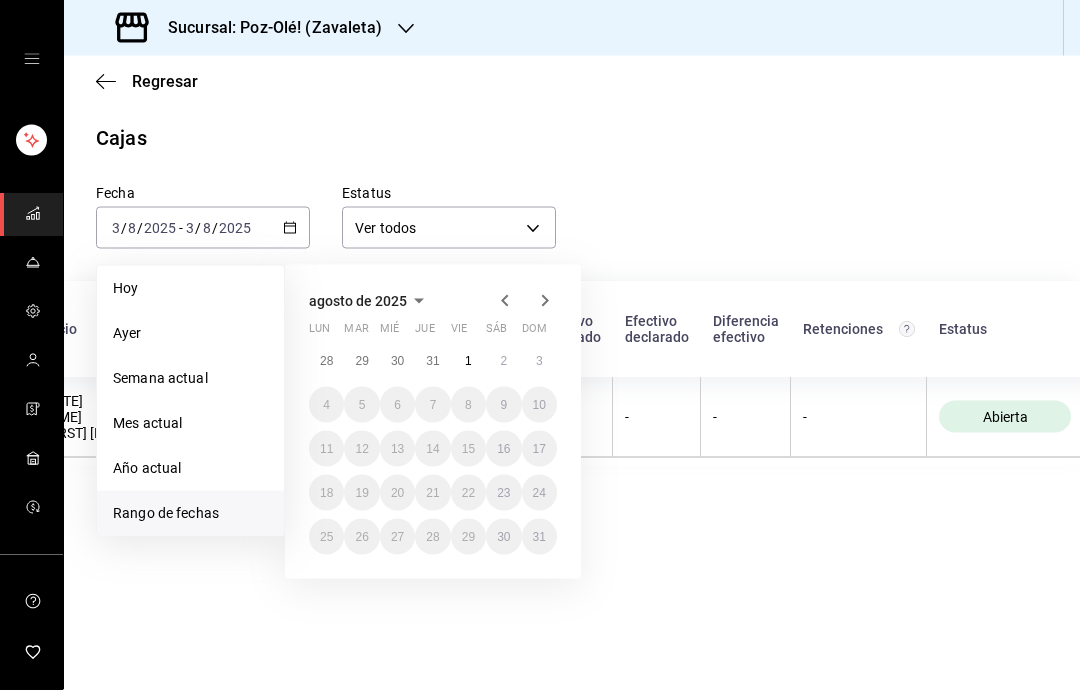 scroll, scrollTop: 80, scrollLeft: 0, axis: vertical 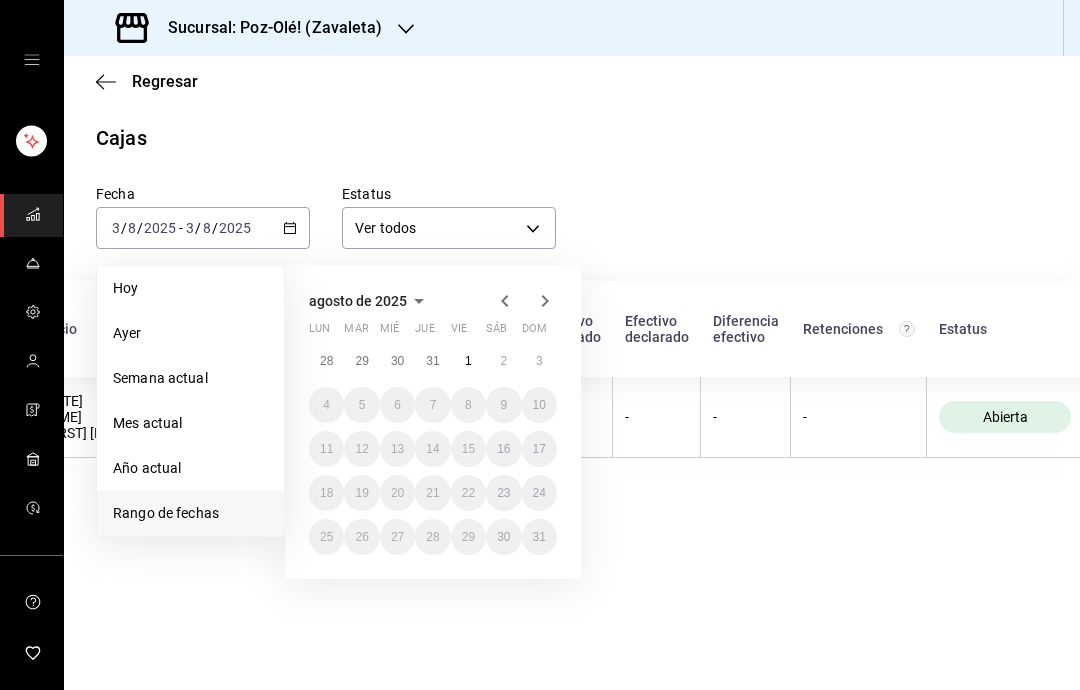 click 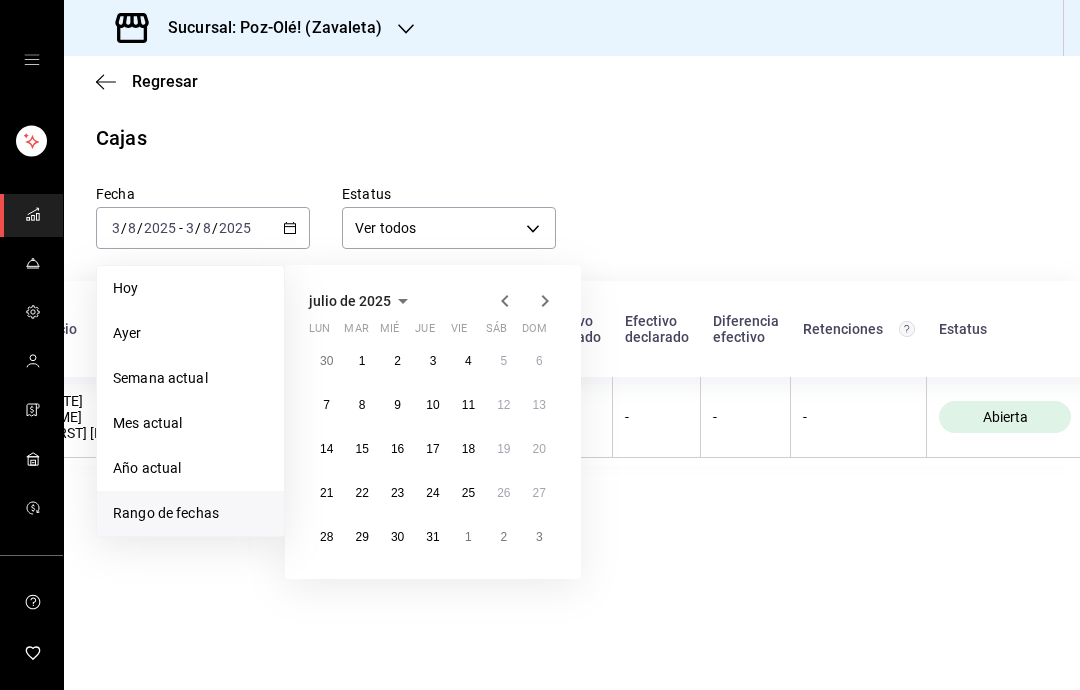 click on "27" at bounding box center [539, 493] 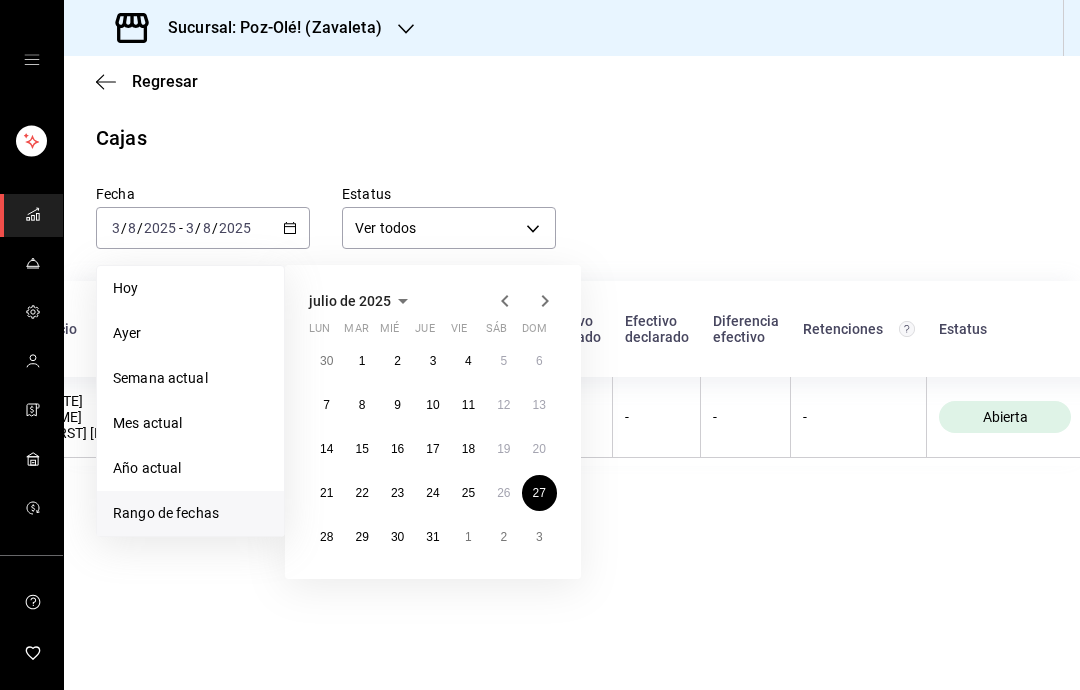 click on "27" at bounding box center [539, 493] 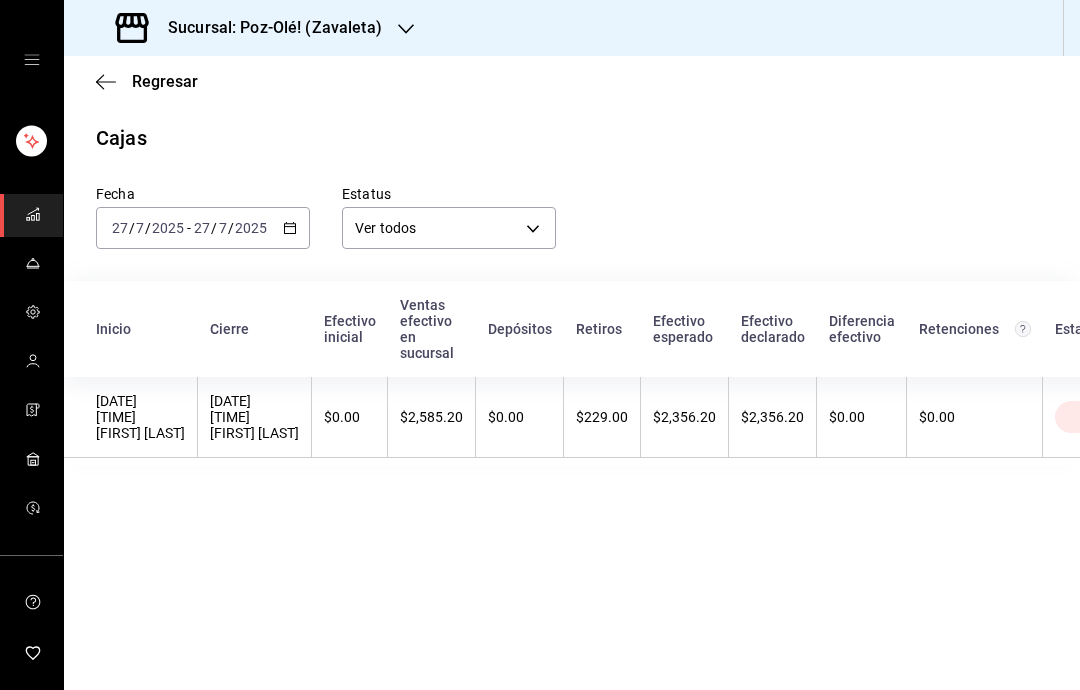 click on "Sucursal: Poz-Olé! (Zavaleta) Regresar Cajas Fecha [DATE] [DATE] - [DATE] [DATE] Estatus Ver todos ALL Inicio Cierre Efectivo inicial Ventas efectivo en sucursal Depósitos Retiros Efectivo esperado Efectivo declarado Diferencia efectivo Retenciones Estatus [DATE]
[TIME]
[FIRST] [LAST] [DATE]
[TIME]
[FIRST] [LAST] $0.00 $2,585.20 $0.00 $229.00 $2,356.20 $2,356.20 $0.00 $0.00 Cerrada GANA 1 MES GRATIS EN TU SUSCRIPCIÓN AQUÍ ¿Recuerdas cómo empezó tu restaurante?
Hoy puedes ayudar a un colega a tener el mismo cambio que tú viviste.
Recomienda Parrot directamente desde tu Portal Administrador.
Es fácil y rápido.
🎁 Por cada restaurante que se una, ganas 1 mes gratis. Ver video tutorial Ir a video Visitar centro de ayuda (81) [PHONE] soporte@parrotsoftware.io Visitar centro de ayuda (81) [PHONE] soporte@parrotsoftware.io" at bounding box center (540, 345) 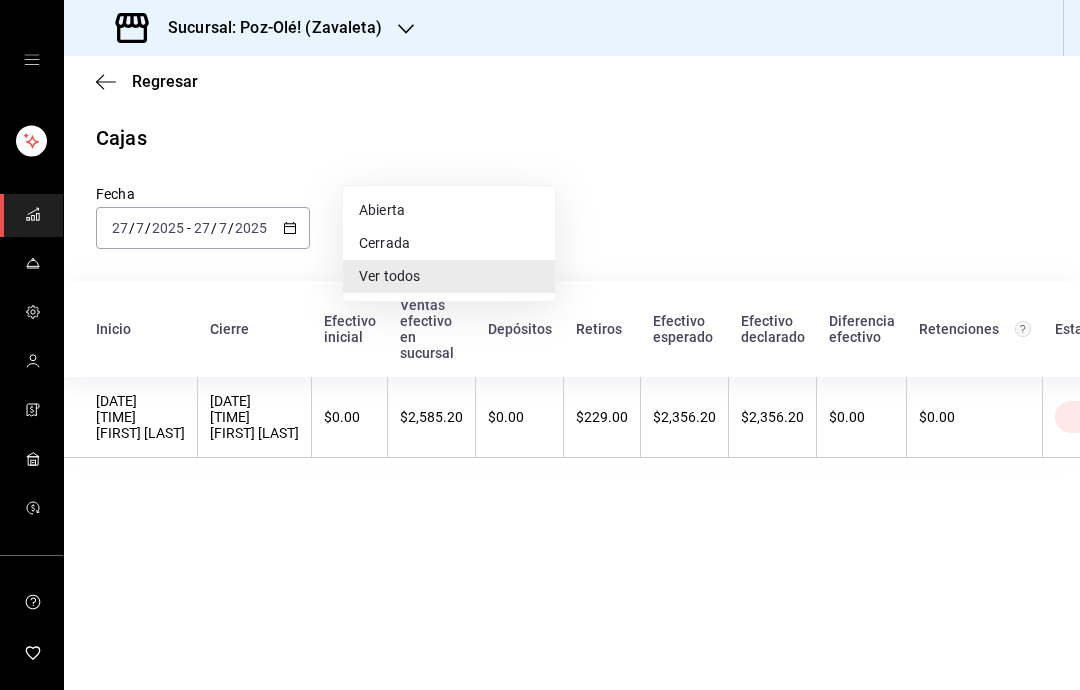 click at bounding box center (540, 345) 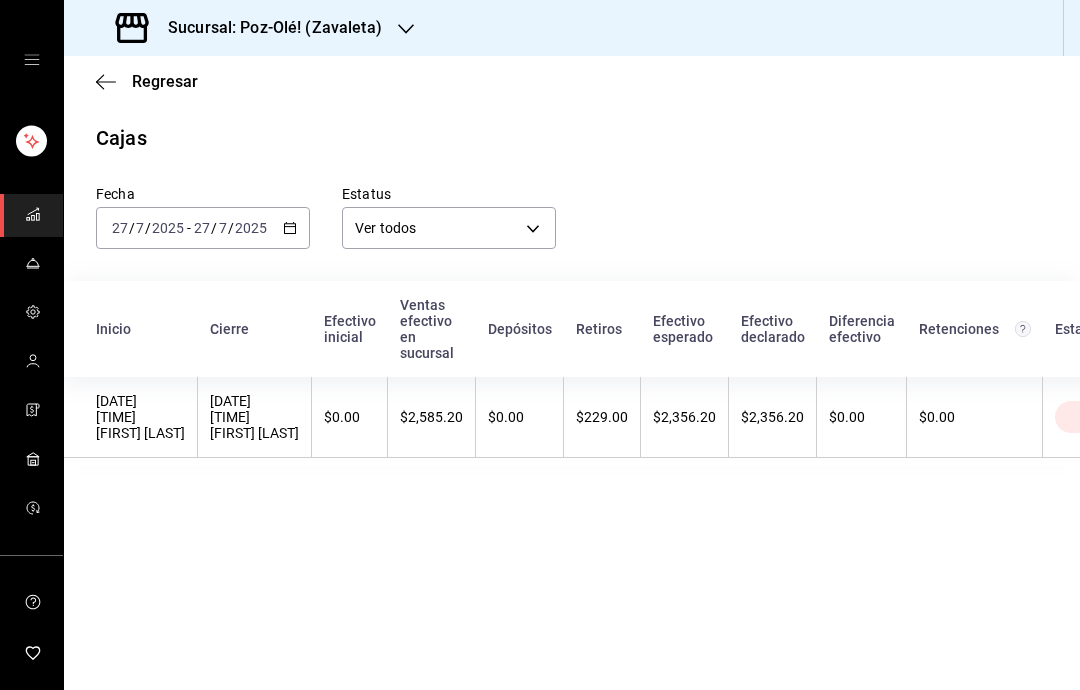 click at bounding box center [540, 345] 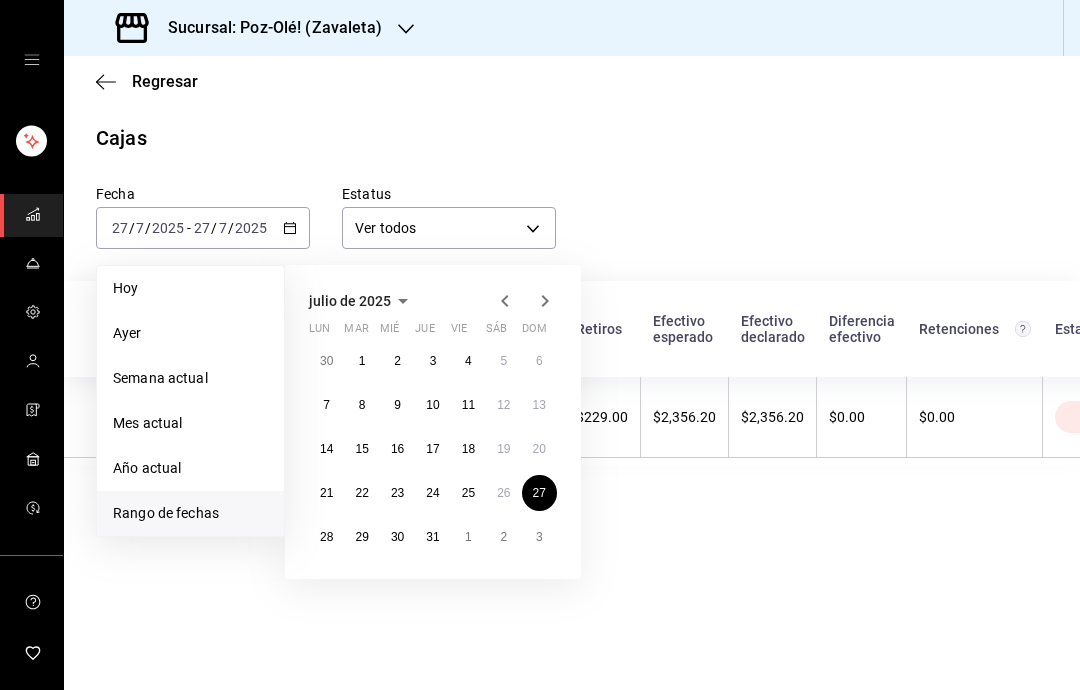 click on "20" at bounding box center (539, 449) 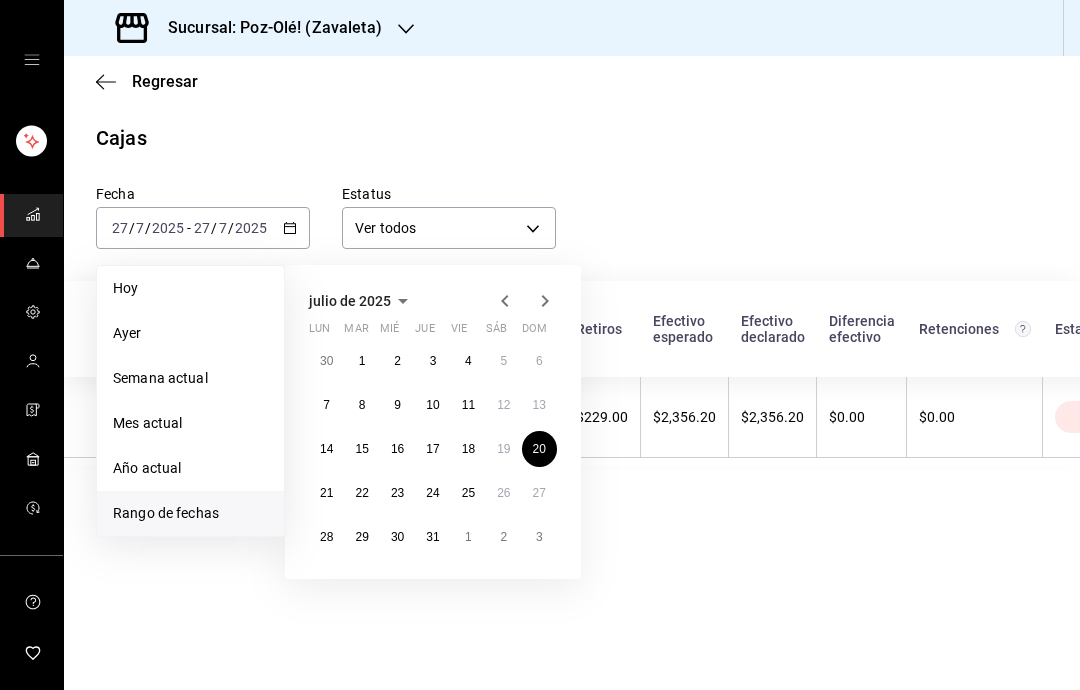 click on "20" at bounding box center (539, 449) 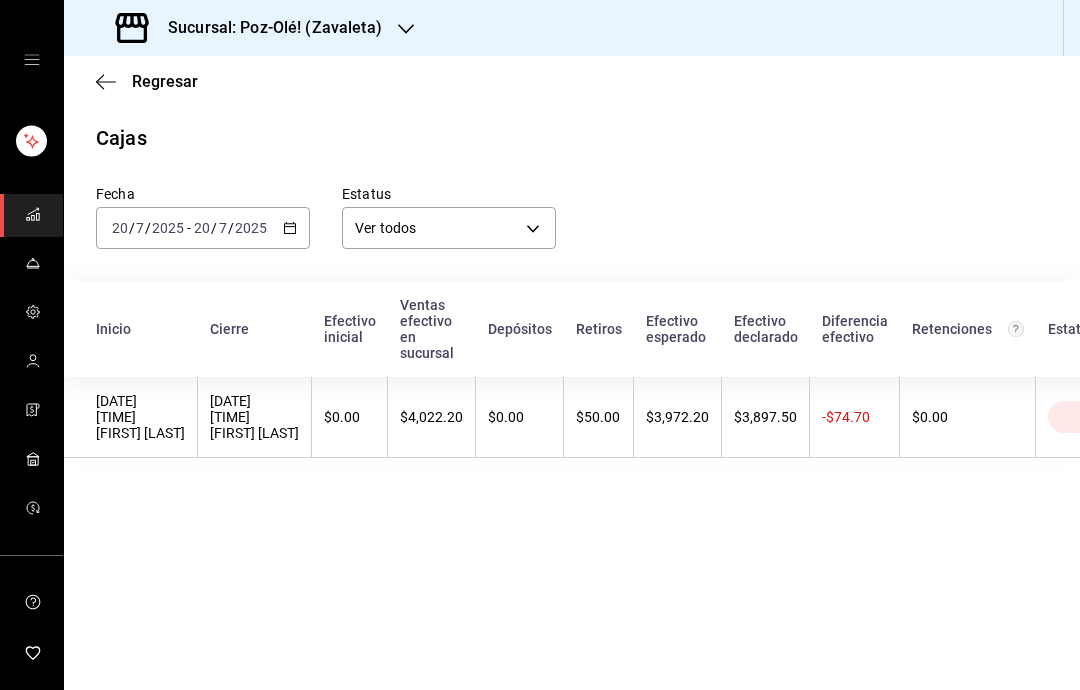 click 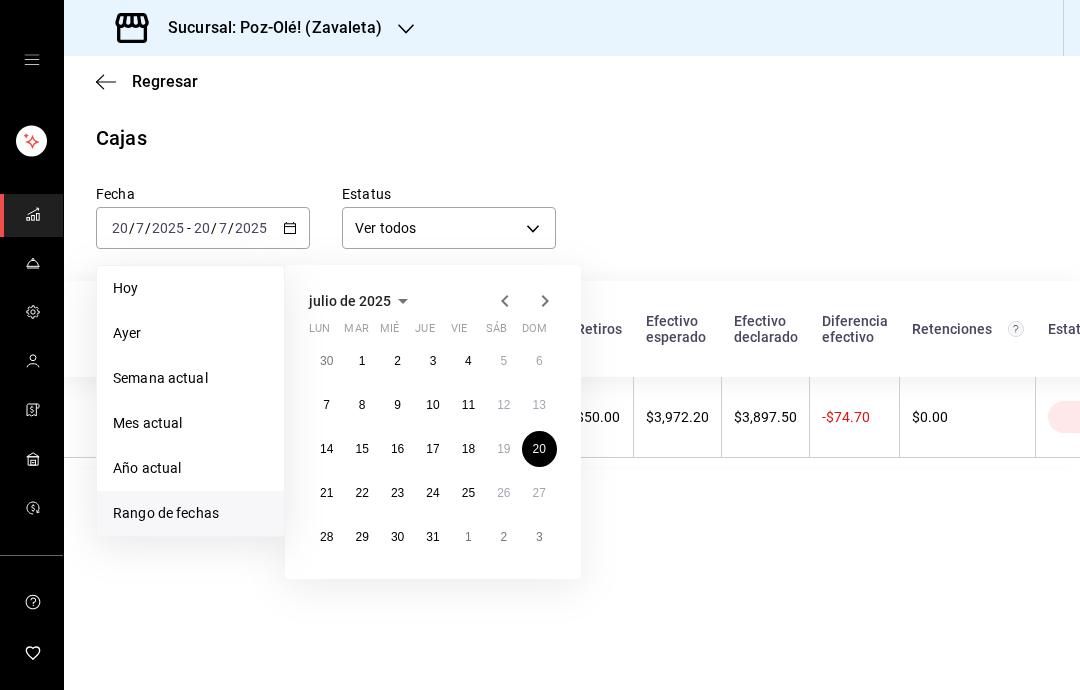 click on "13" at bounding box center [539, 405] 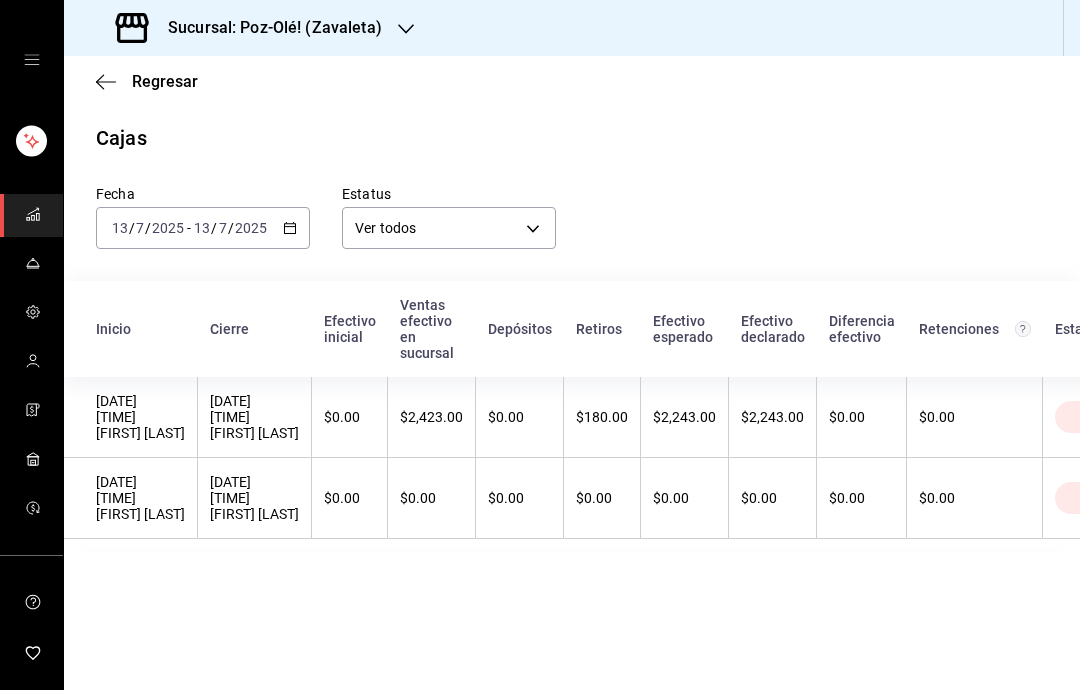 click 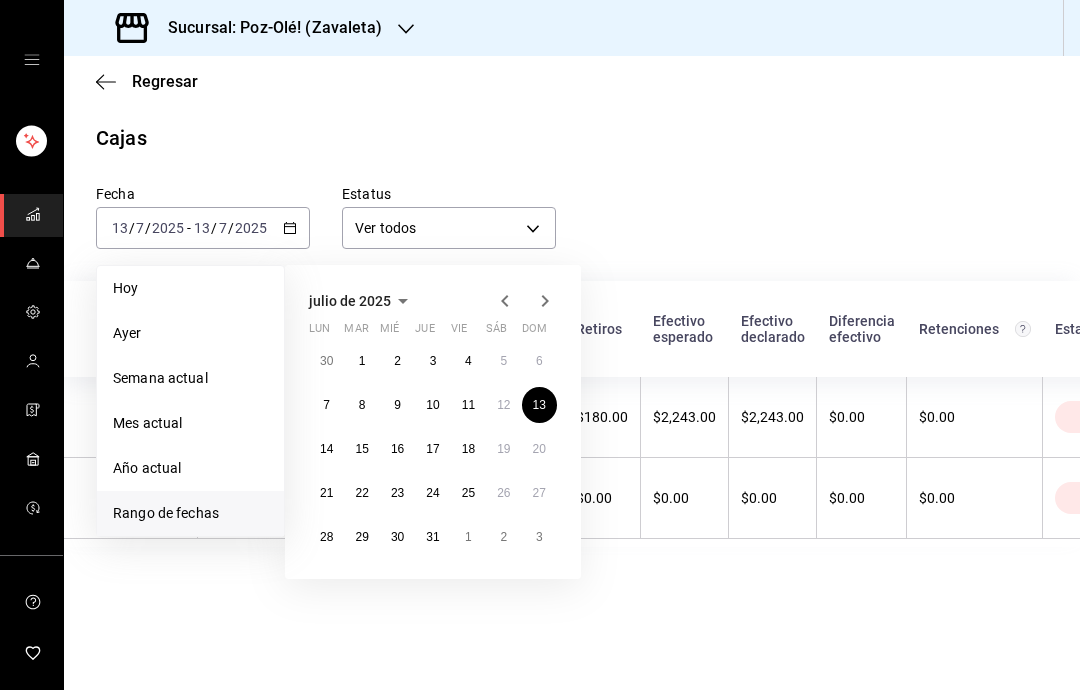 click on "6" at bounding box center [539, 361] 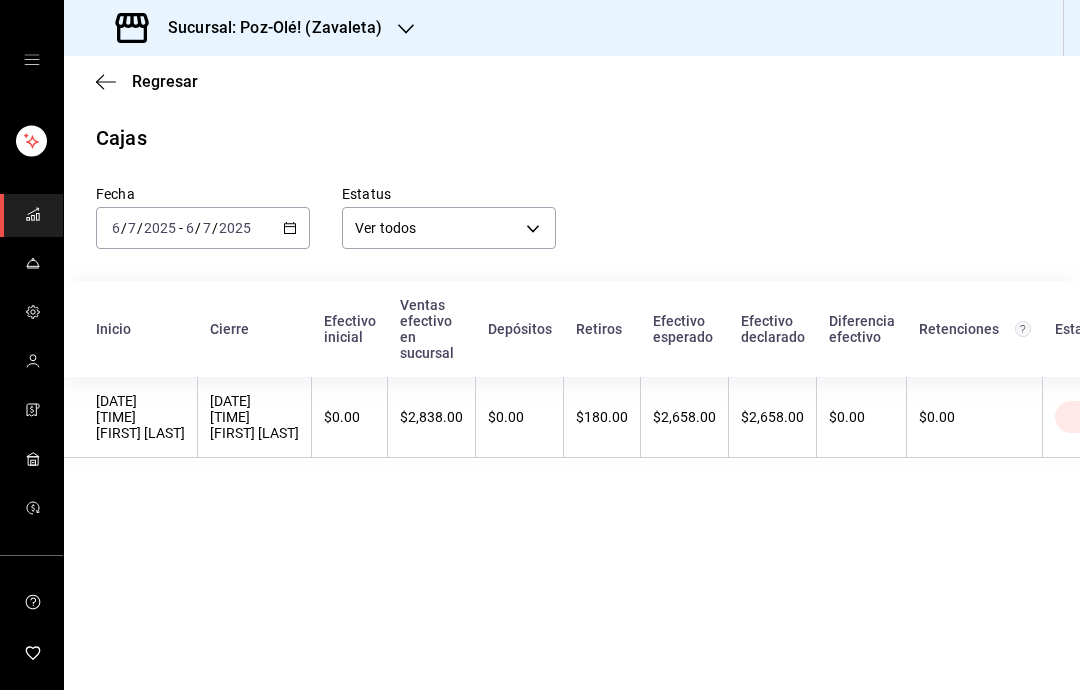 click on "[DATE] [DATE] - [DATE] [DATE]" at bounding box center [203, 228] 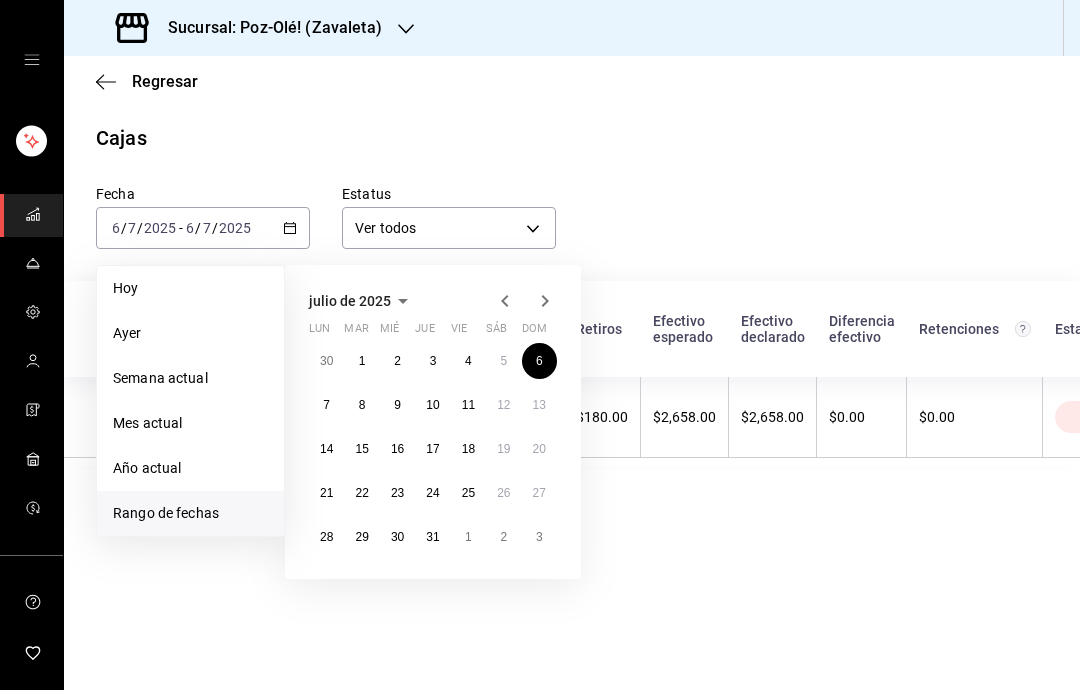 click on "3" at bounding box center (539, 537) 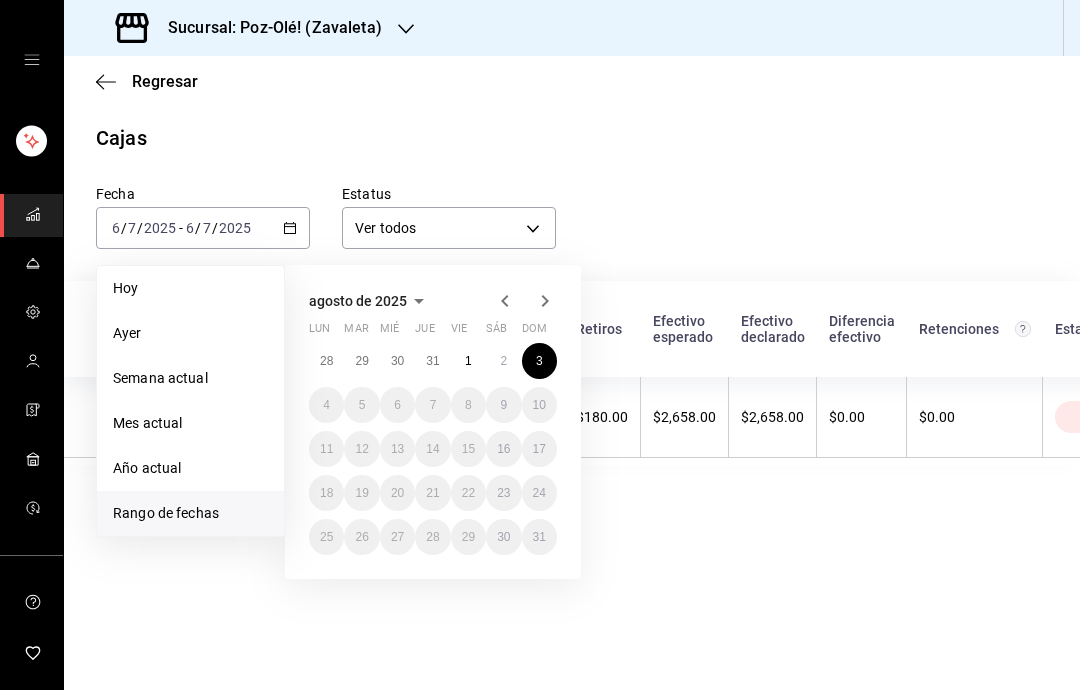 click on "Fecha [DATE] [DATE] - [DATE] [DATE] Hoy Ayer Semana actual Mes actual Año actual Rango de fechas agosto de [YEAR] lun mar mié jue vie sáb dom 28 29 30 31 1 2 3 4 5 6 7 8 9 10 11 12 13 14 15 16 17 18 19 20 21 22 23 24 25 26 27 28 29 30 31 Estatus Ver todos ALL" at bounding box center [556, 201] 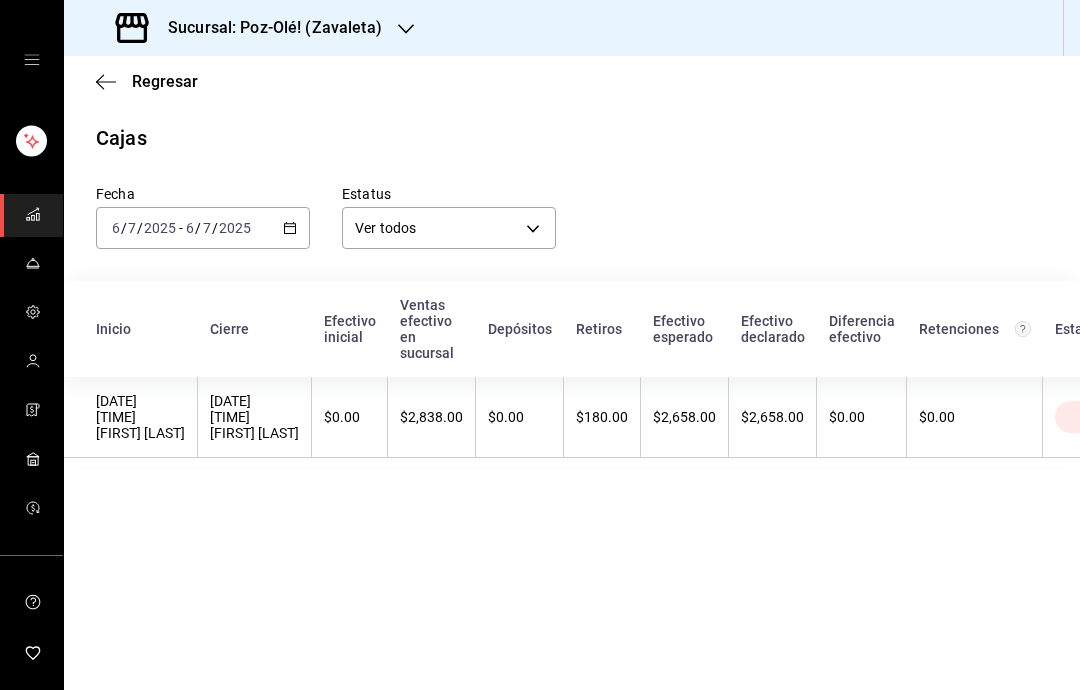 click on "[DATE] [DATE] - [DATE] [DATE]" at bounding box center (203, 228) 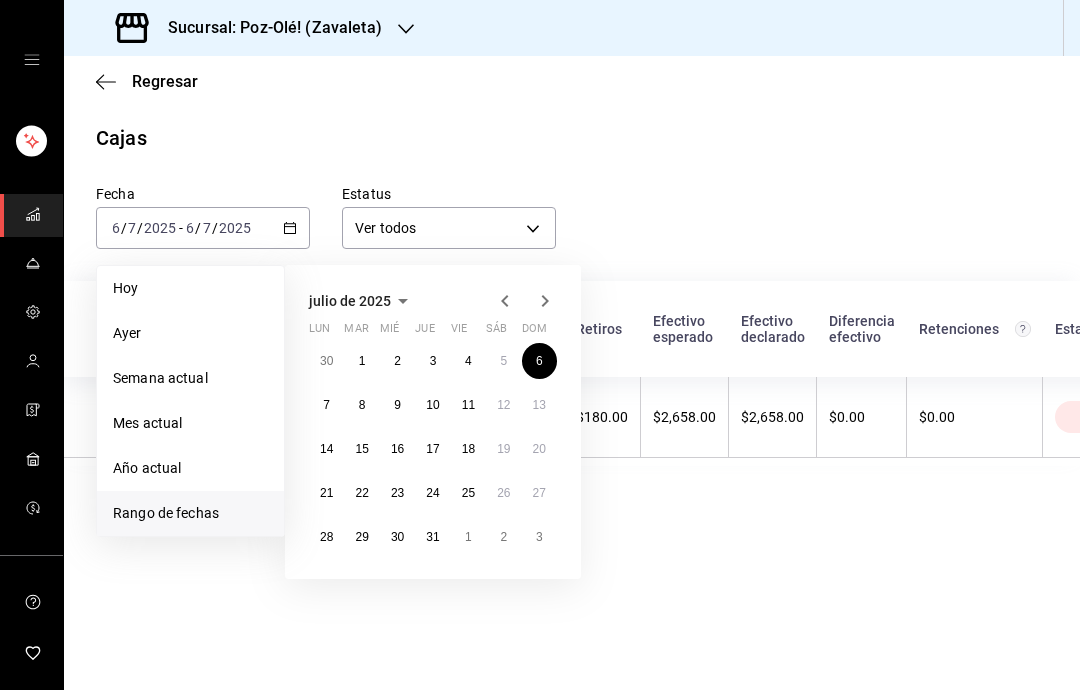 click on "3" at bounding box center [539, 537] 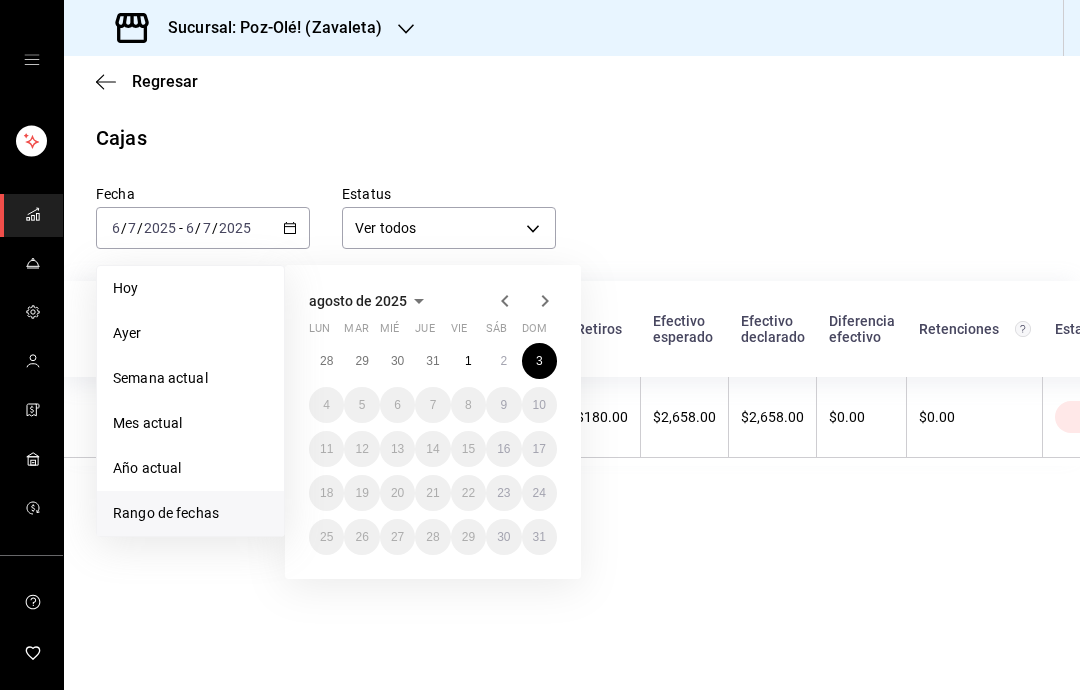 click on "3" at bounding box center [539, 361] 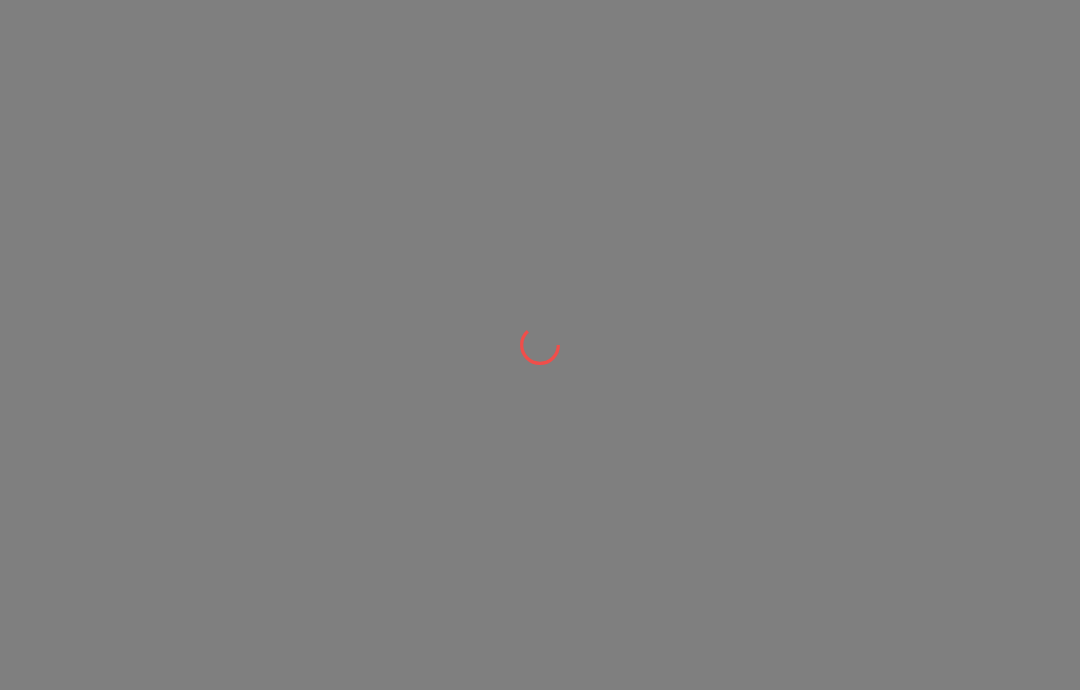 scroll, scrollTop: 0, scrollLeft: 0, axis: both 